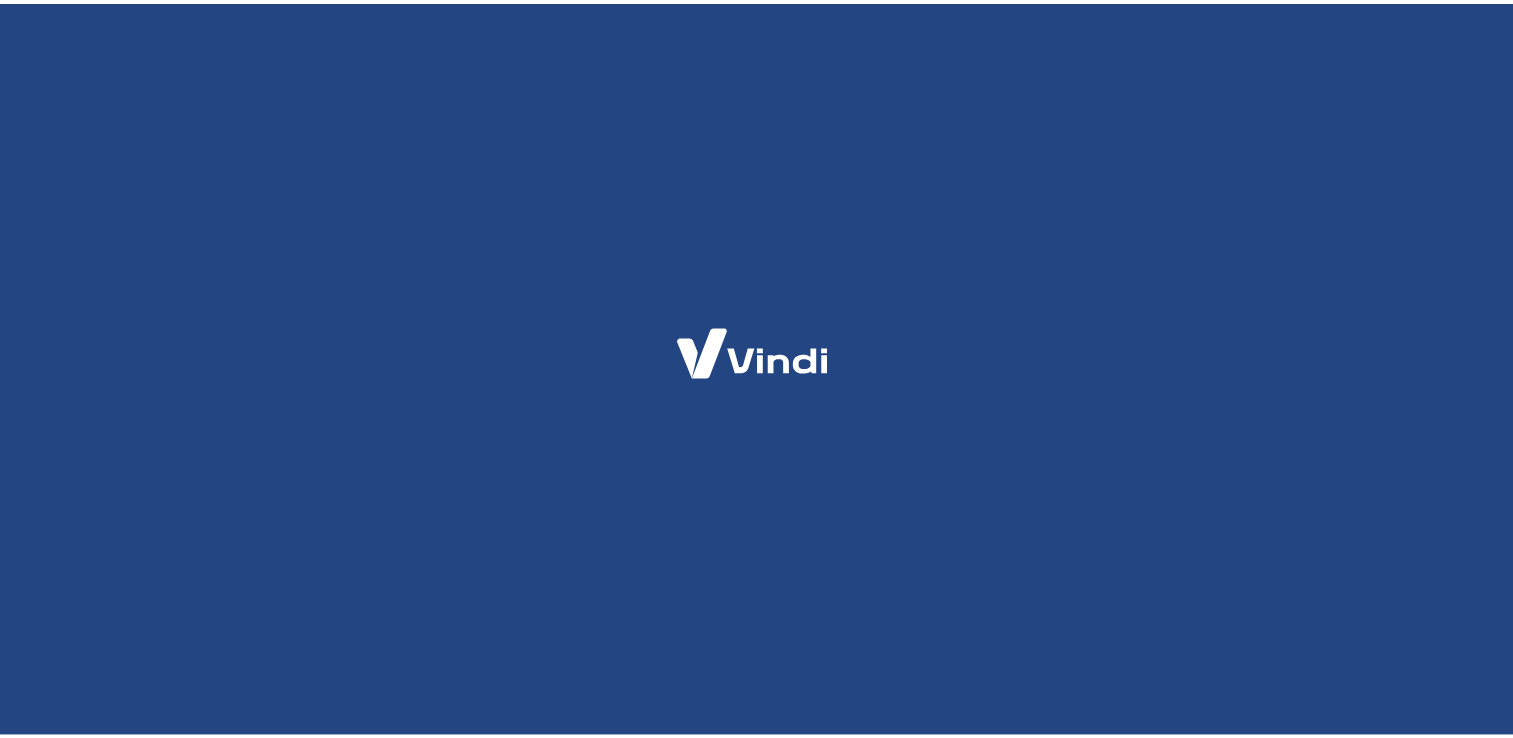 scroll, scrollTop: 0, scrollLeft: 0, axis: both 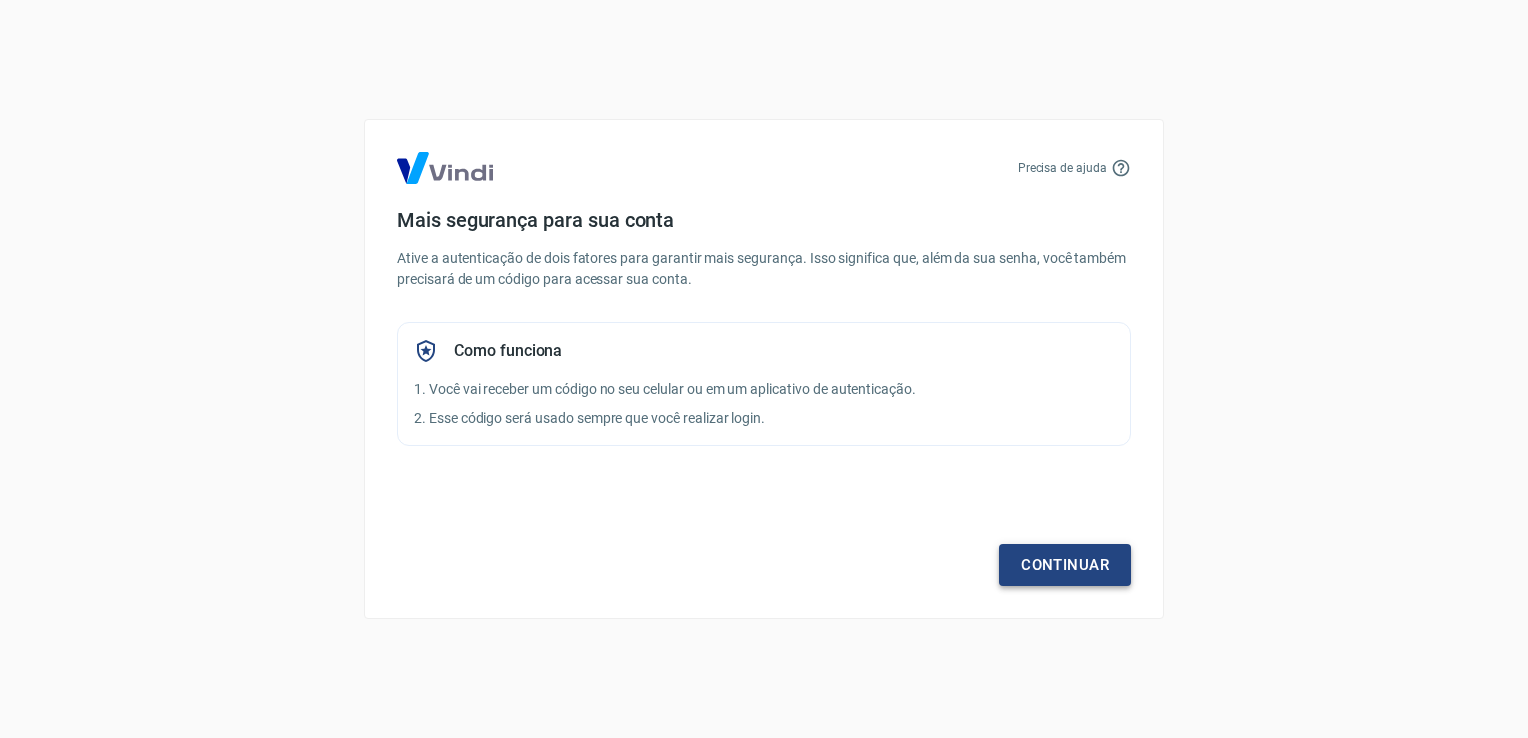 click on "Continuar" at bounding box center (1065, 565) 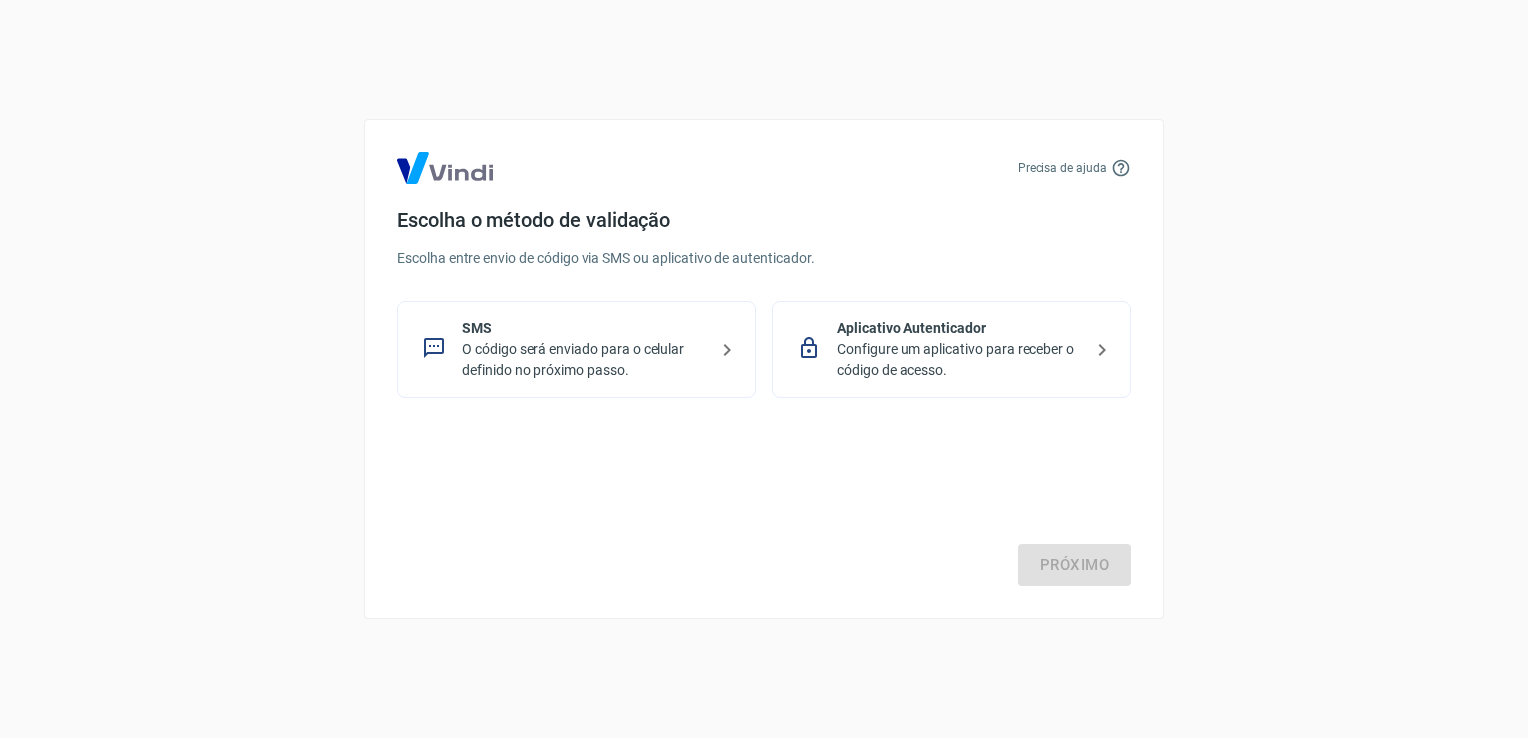 click on "O código será enviado para o celular definido no próximo passo." at bounding box center (584, 360) 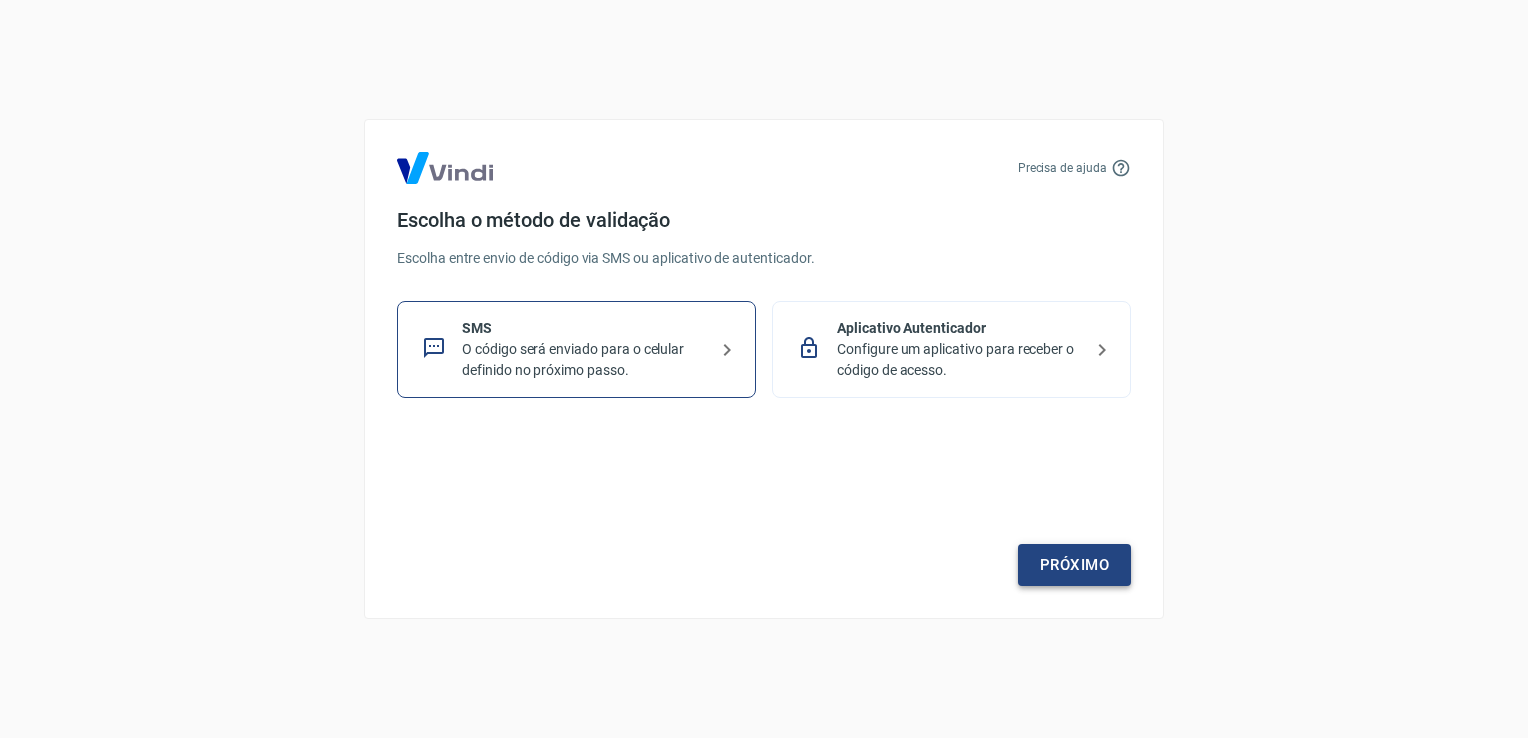 click on "Próximo" at bounding box center [1074, 565] 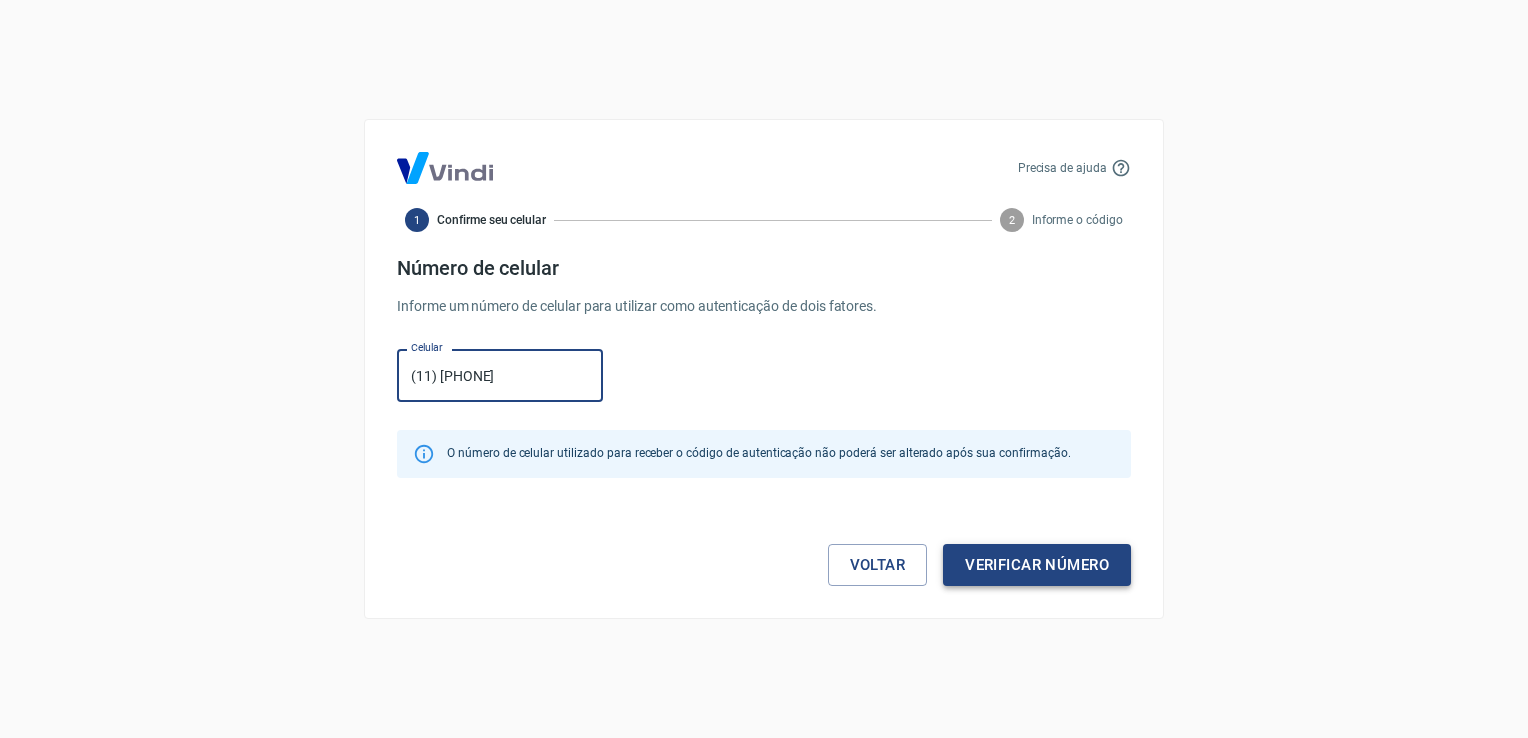 type on "(11) [PHONE]" 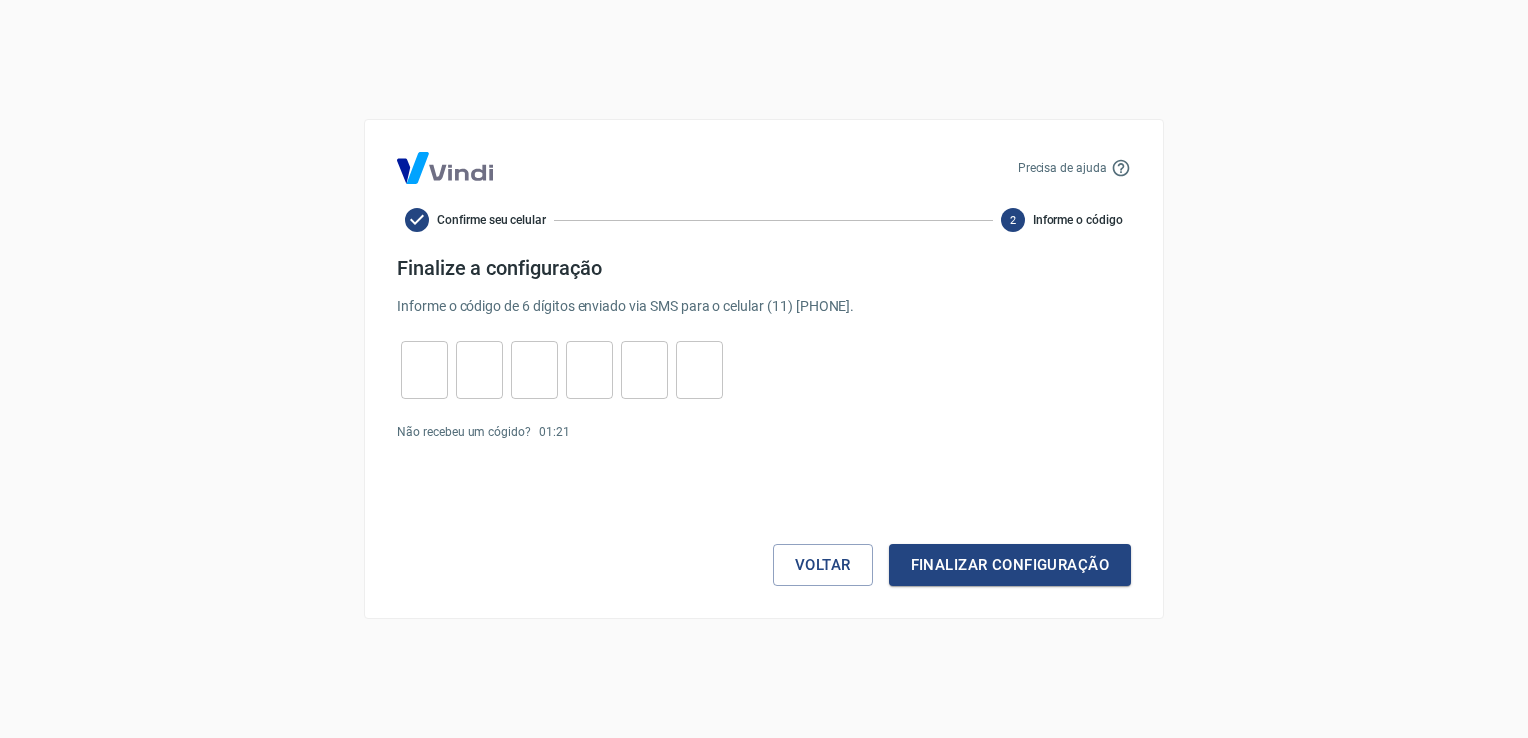 click at bounding box center [424, 370] 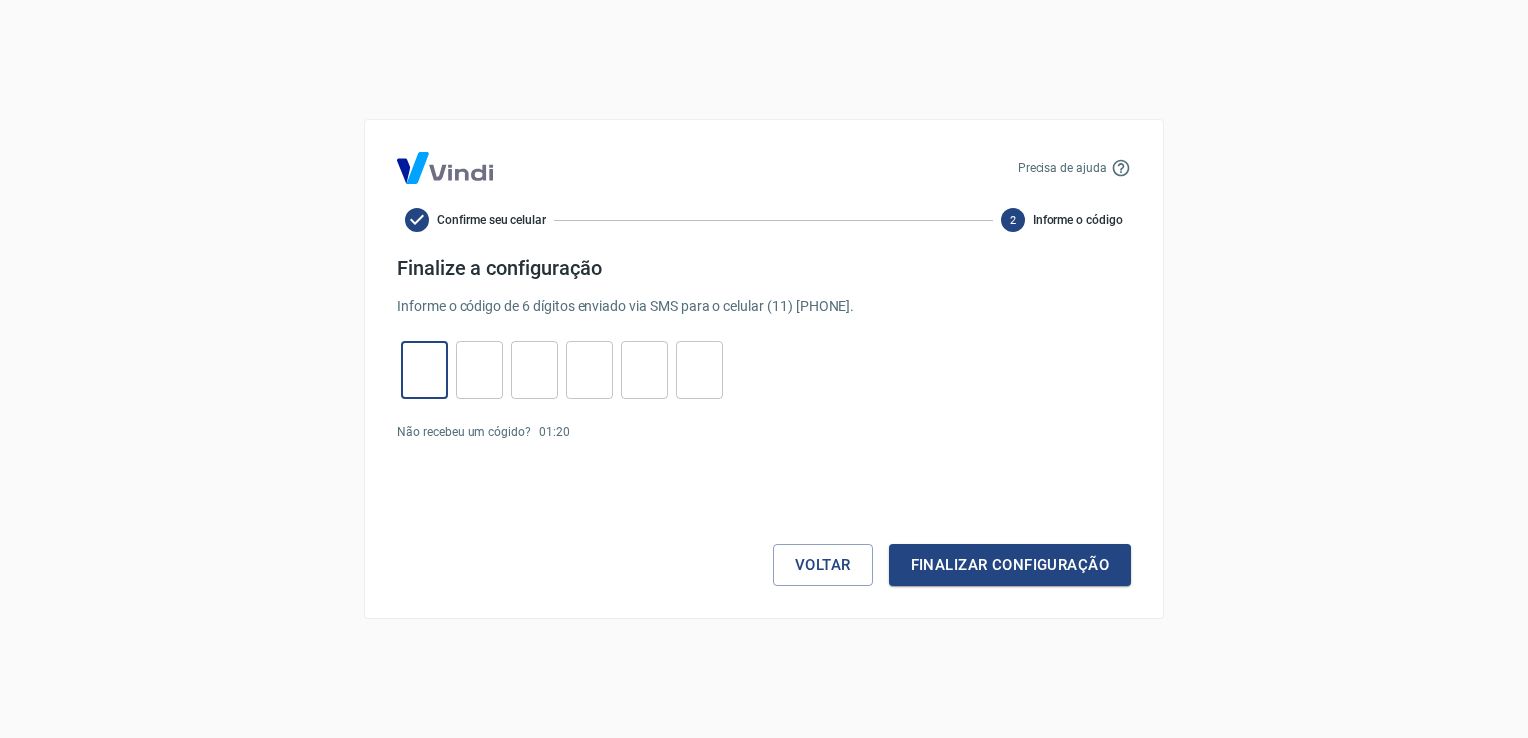 type on "8" 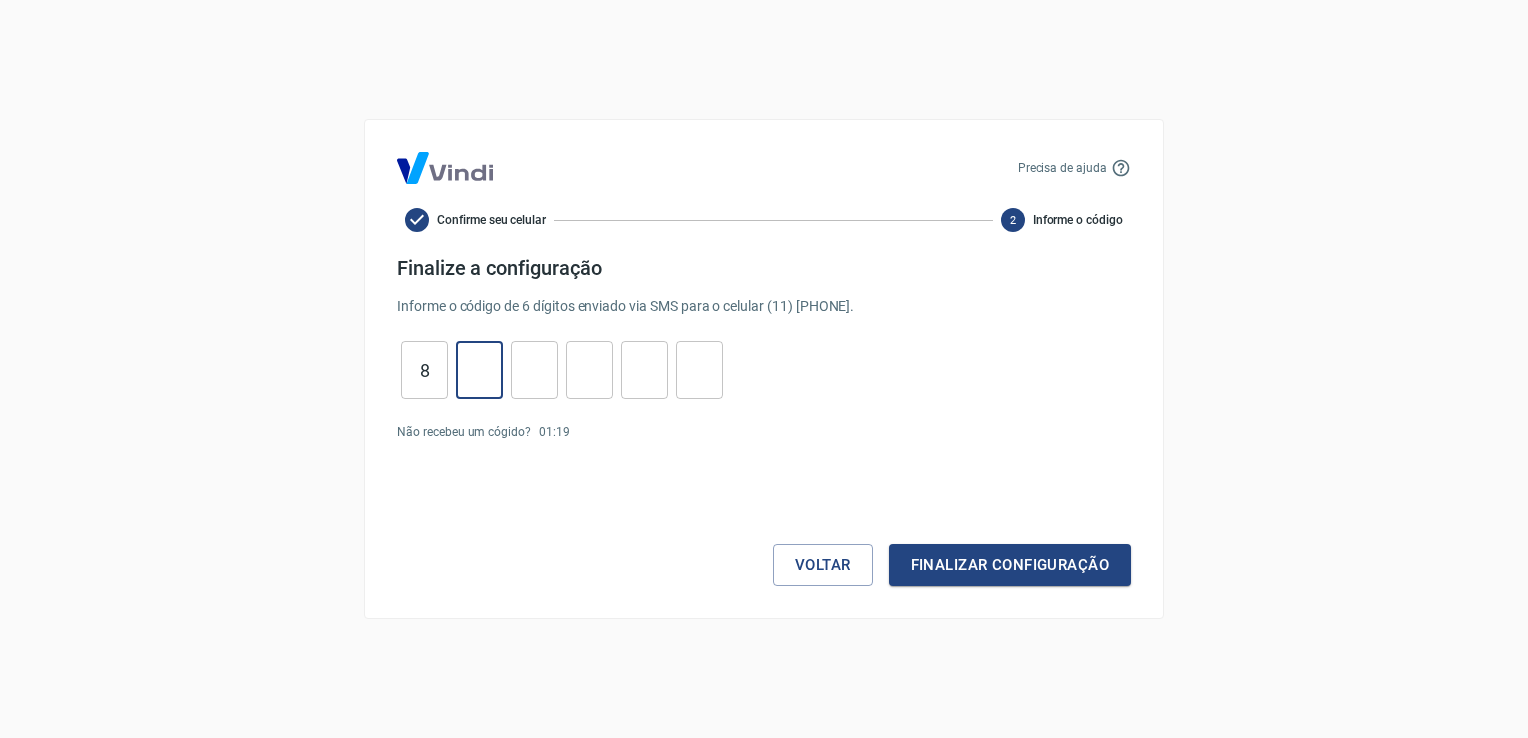 type on "1" 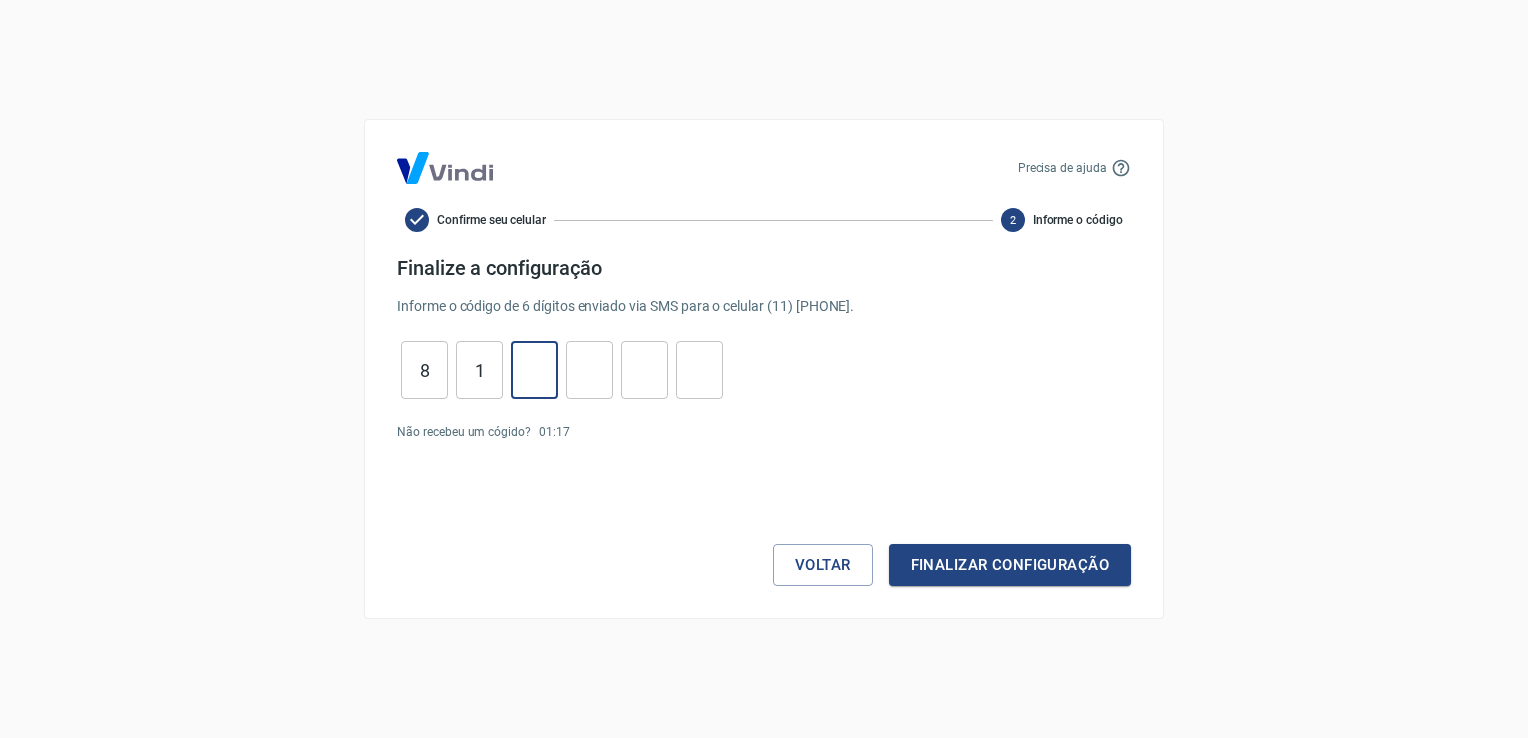type on "7" 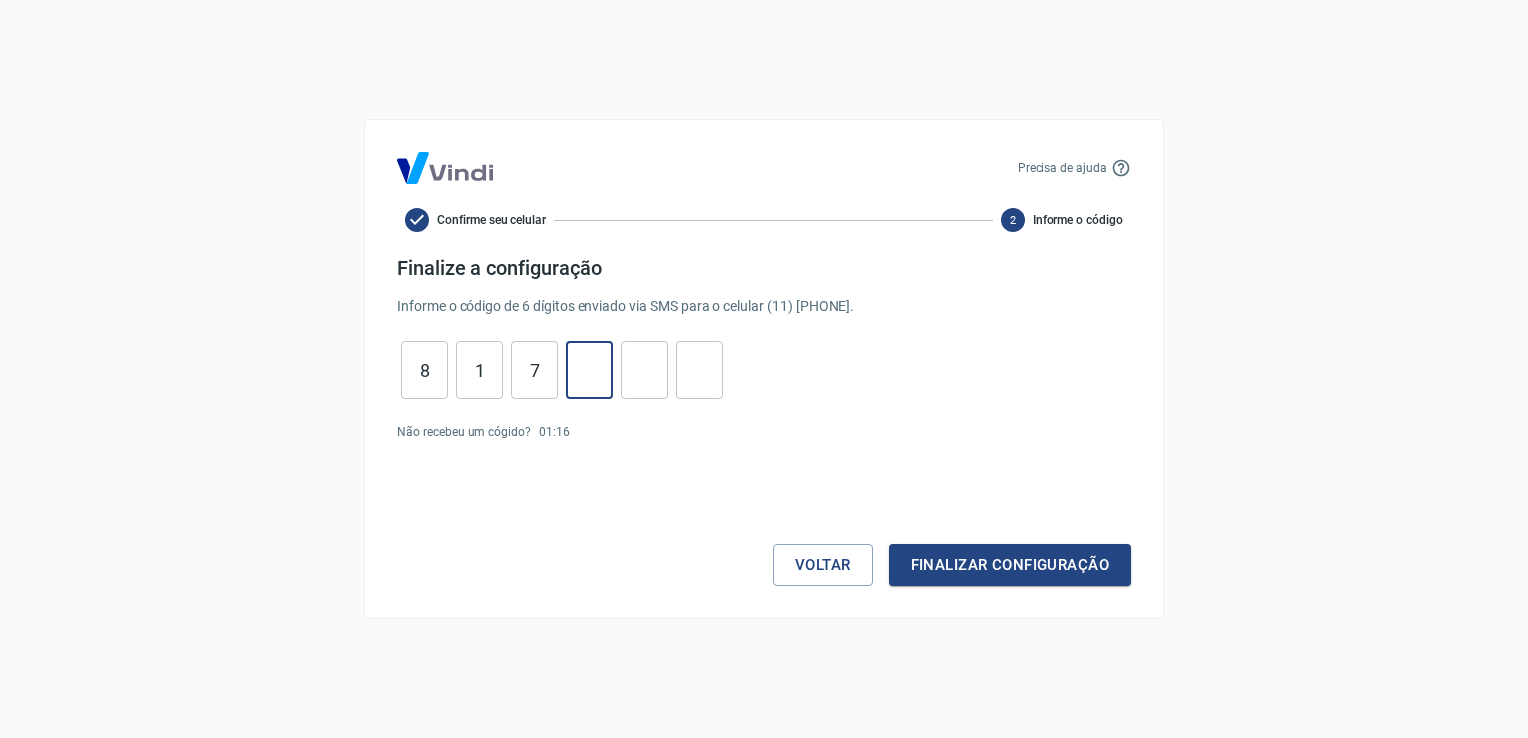 type on "8" 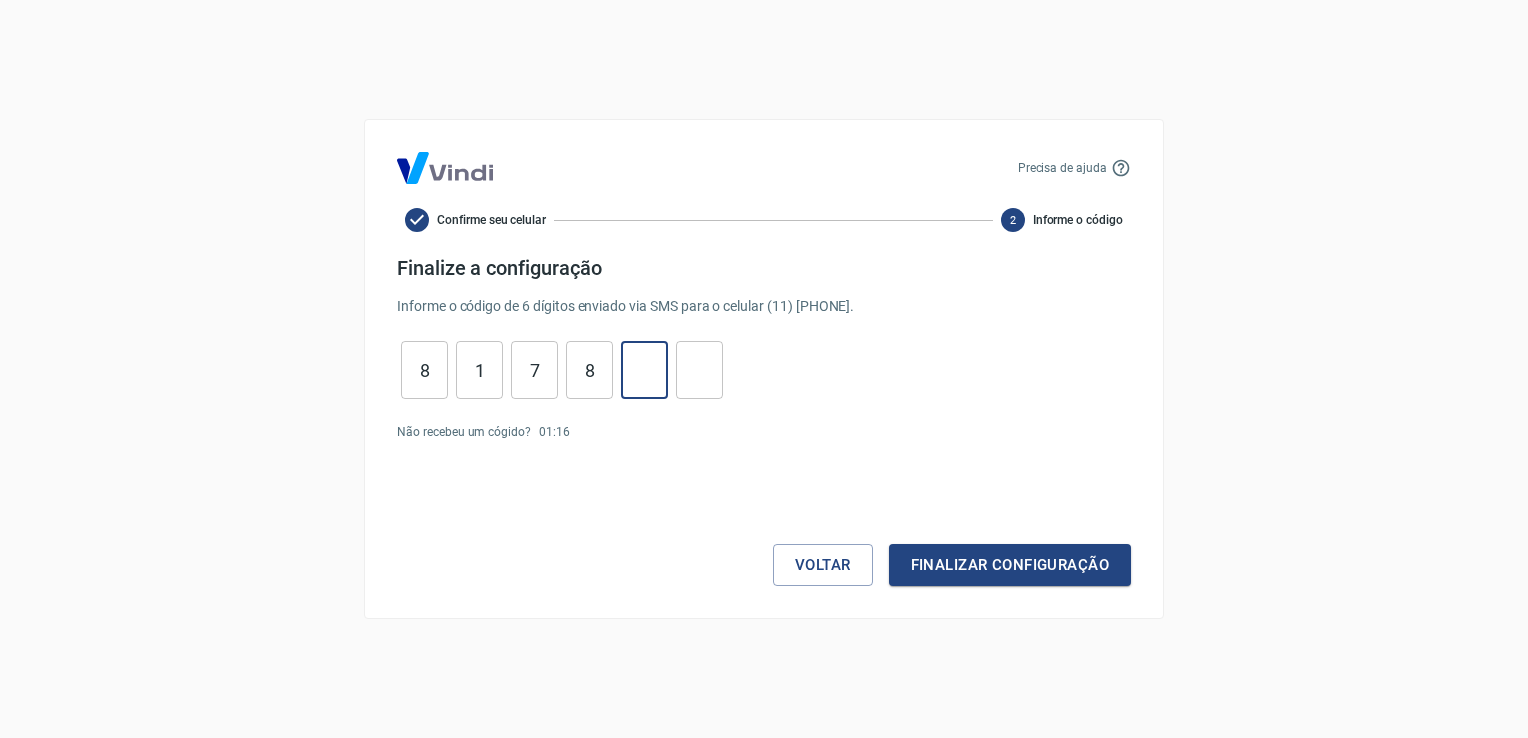 type on "1" 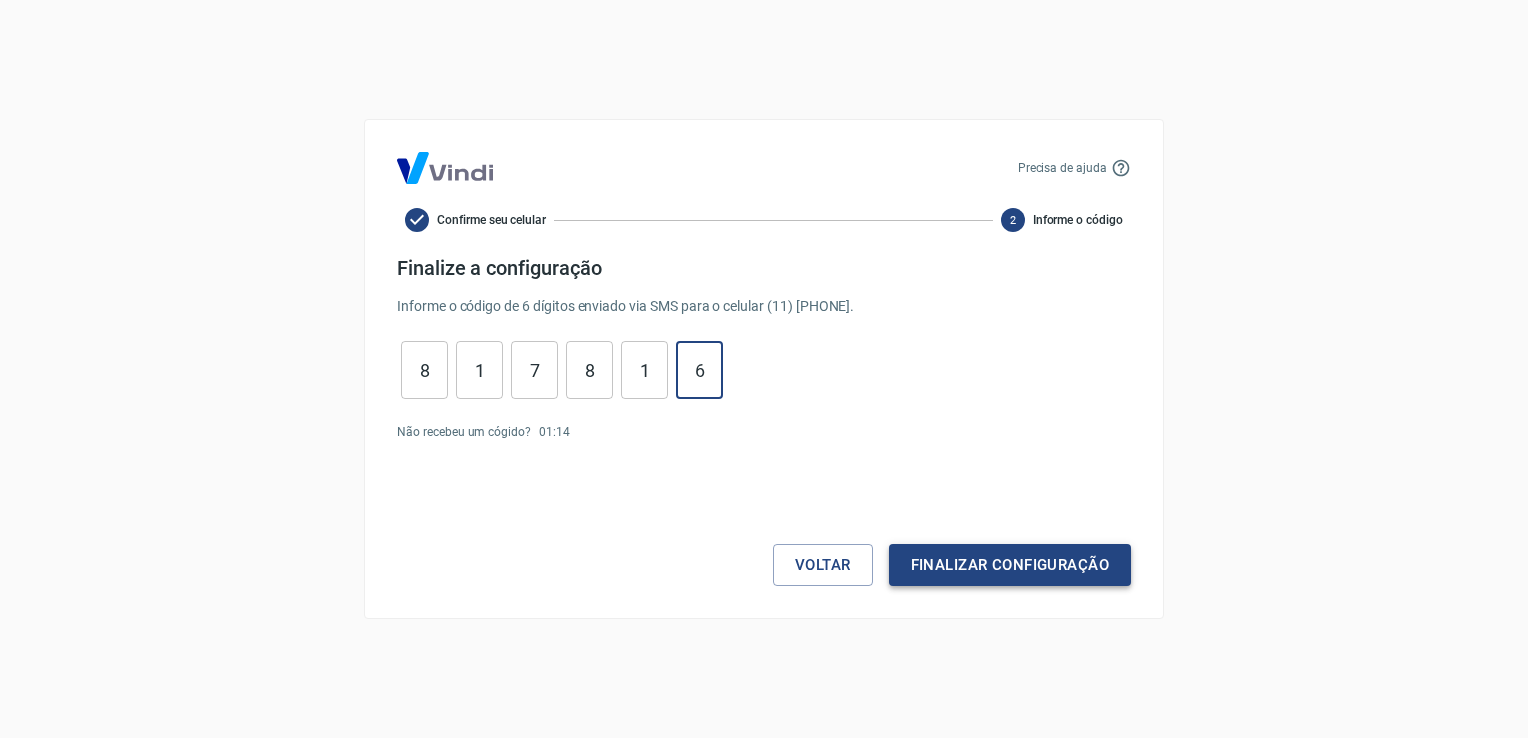 type on "6" 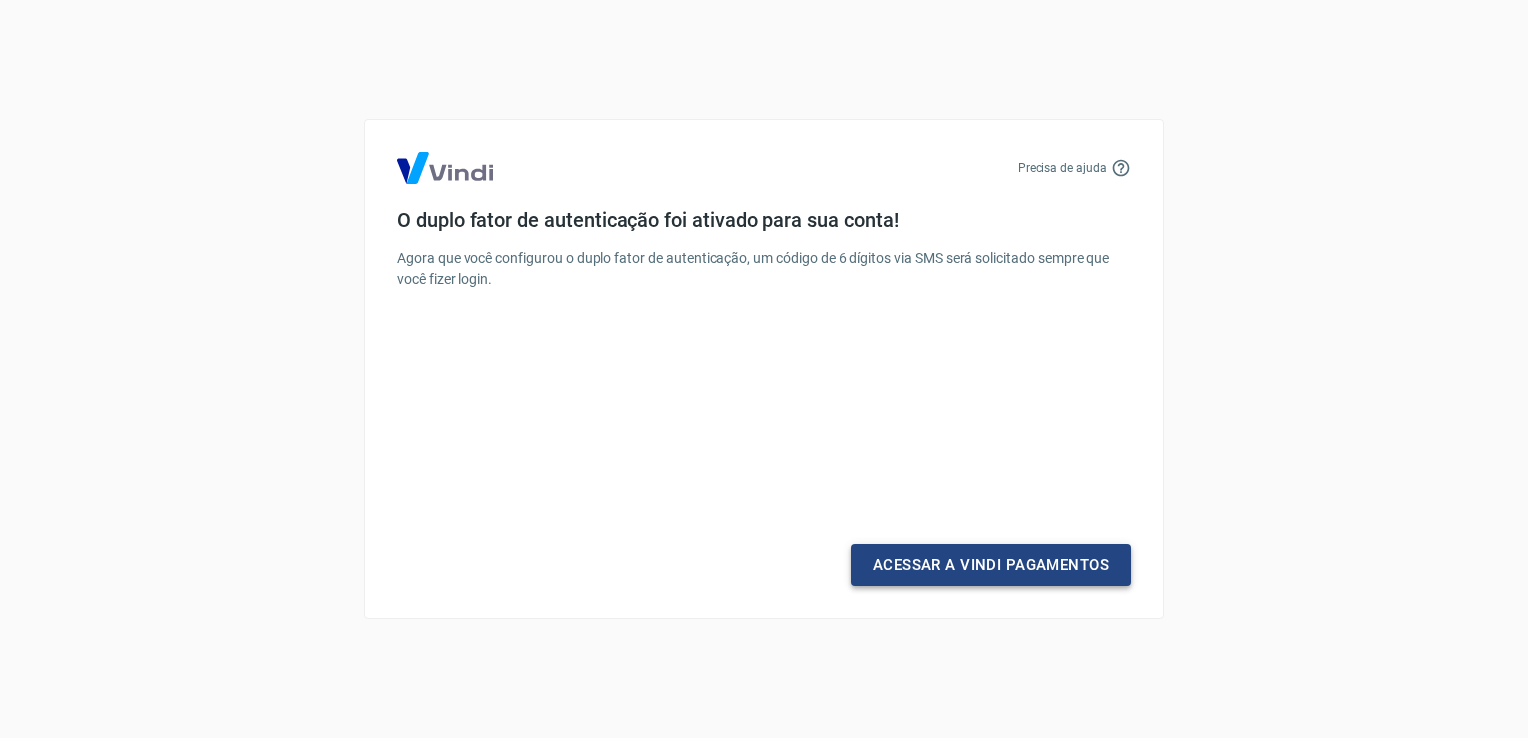 click on "Acessar a Vindi Pagamentos" at bounding box center [991, 565] 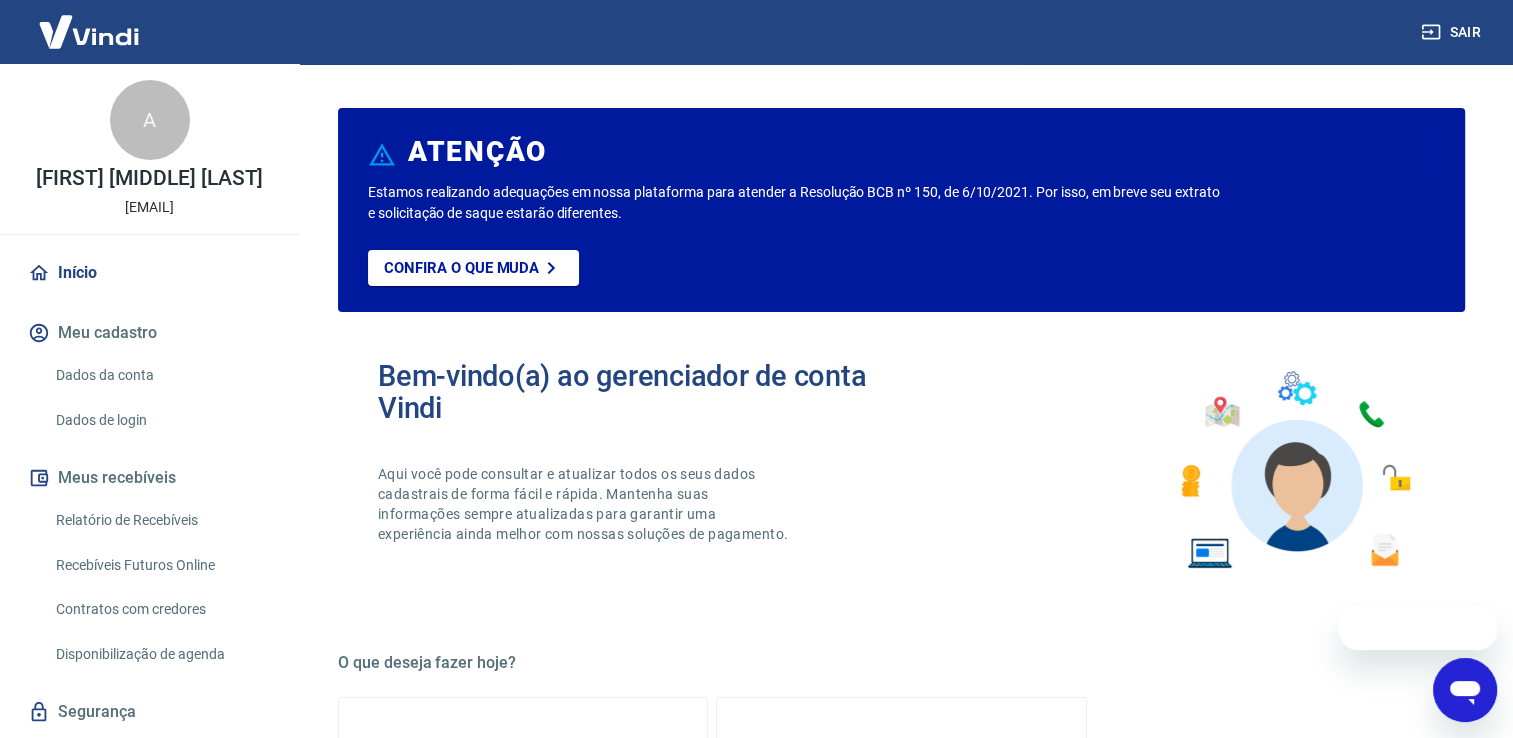 scroll, scrollTop: 0, scrollLeft: 0, axis: both 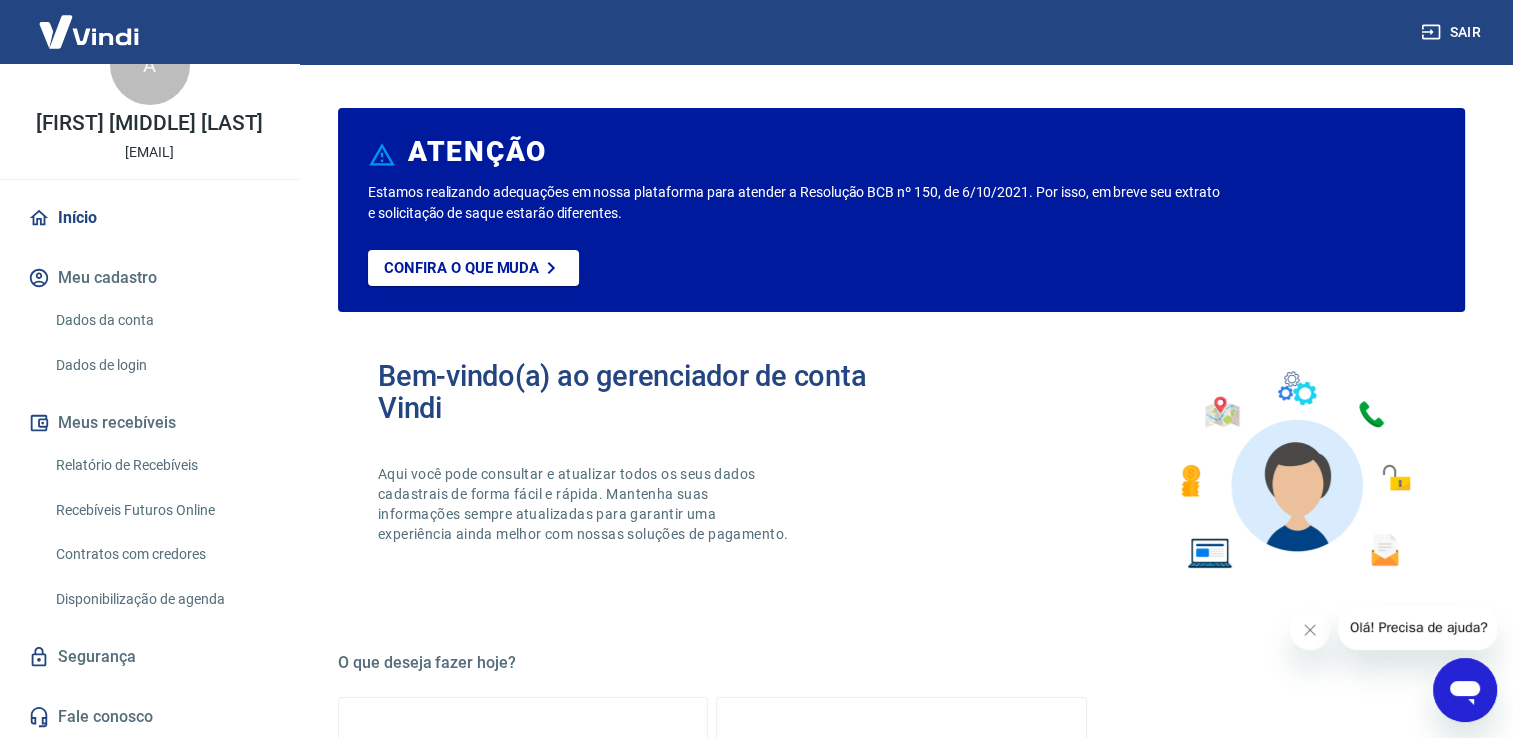 click on "Fale conosco" at bounding box center [149, 717] 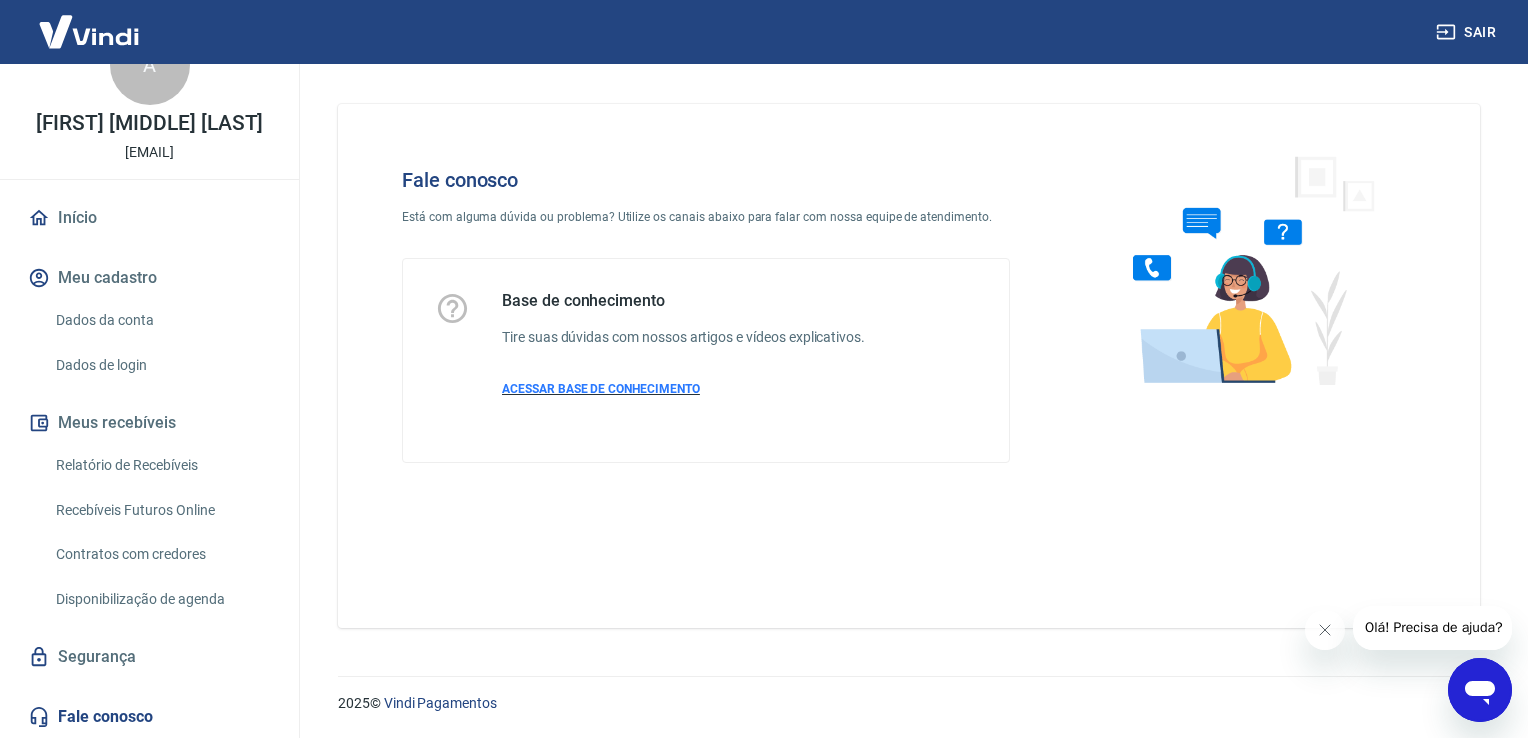 click on "ACESSAR BASE DE CONHECIMENTO" at bounding box center (601, 389) 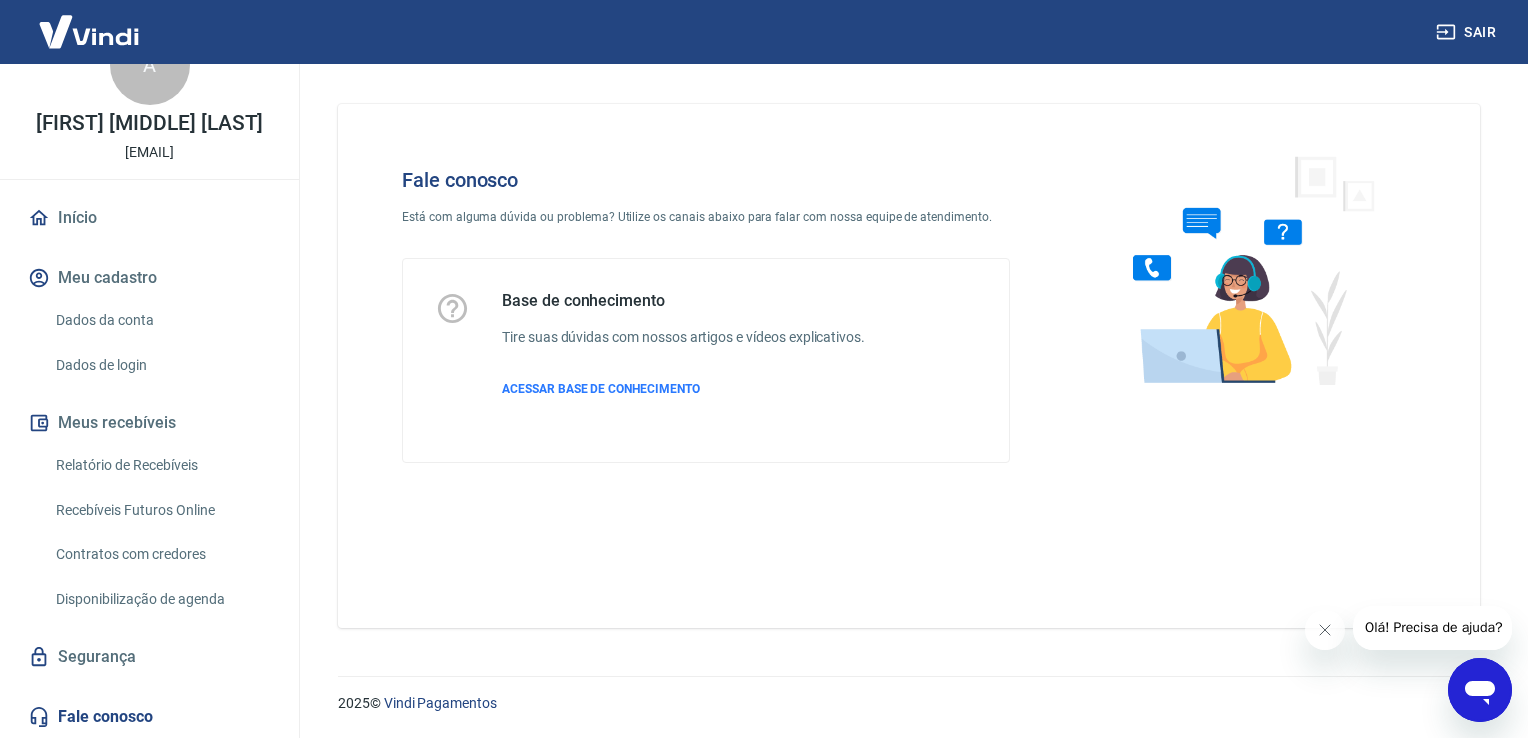 click on "Início Meu cadastro Dados da conta Dados de login Meus recebíveis Relatório de Recebíveis Recebíveis Futuros Online Contratos com credores Disponibilização de agenda Segurança Fale conosco" at bounding box center (149, 467) 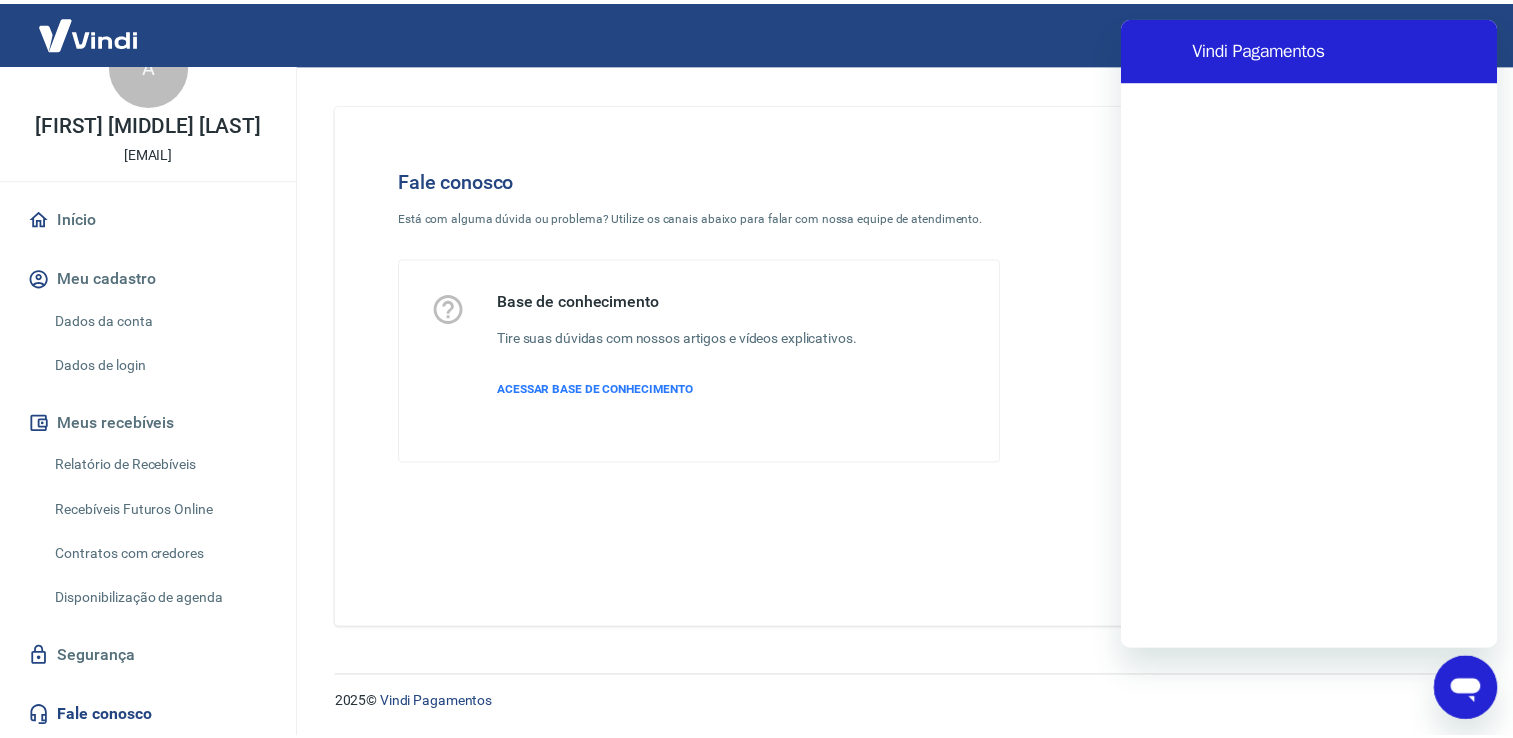 scroll, scrollTop: 0, scrollLeft: 0, axis: both 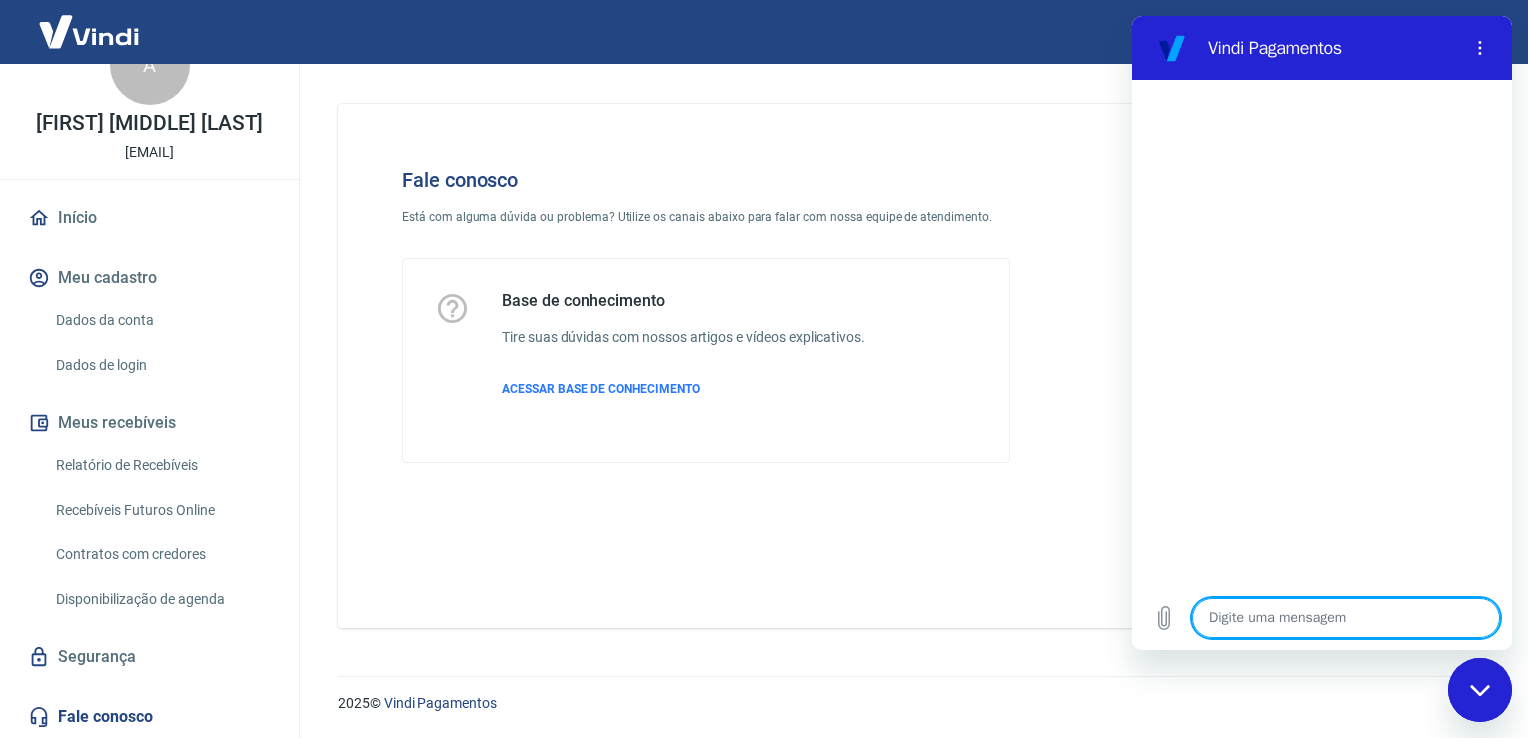 click at bounding box center [1346, 618] 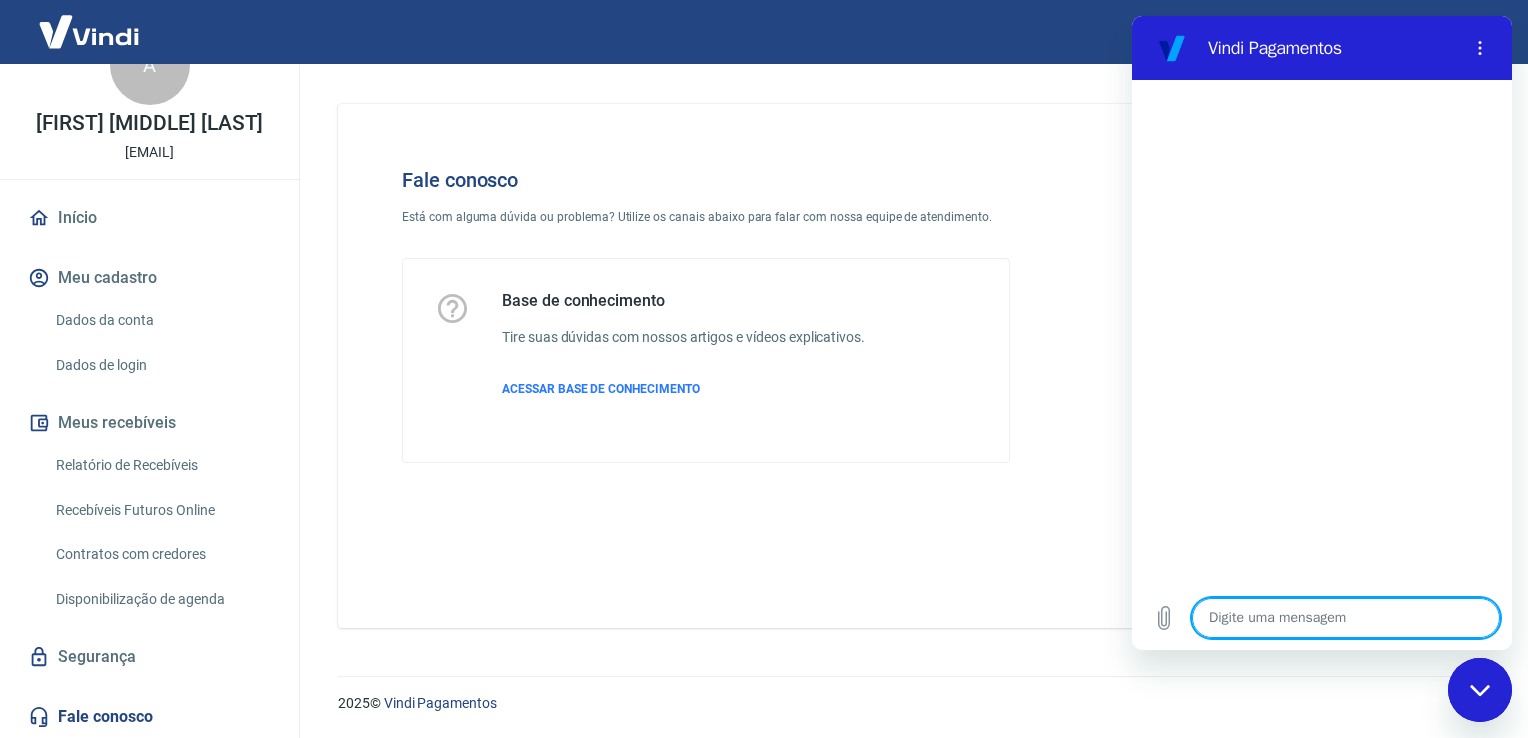 type on "O" 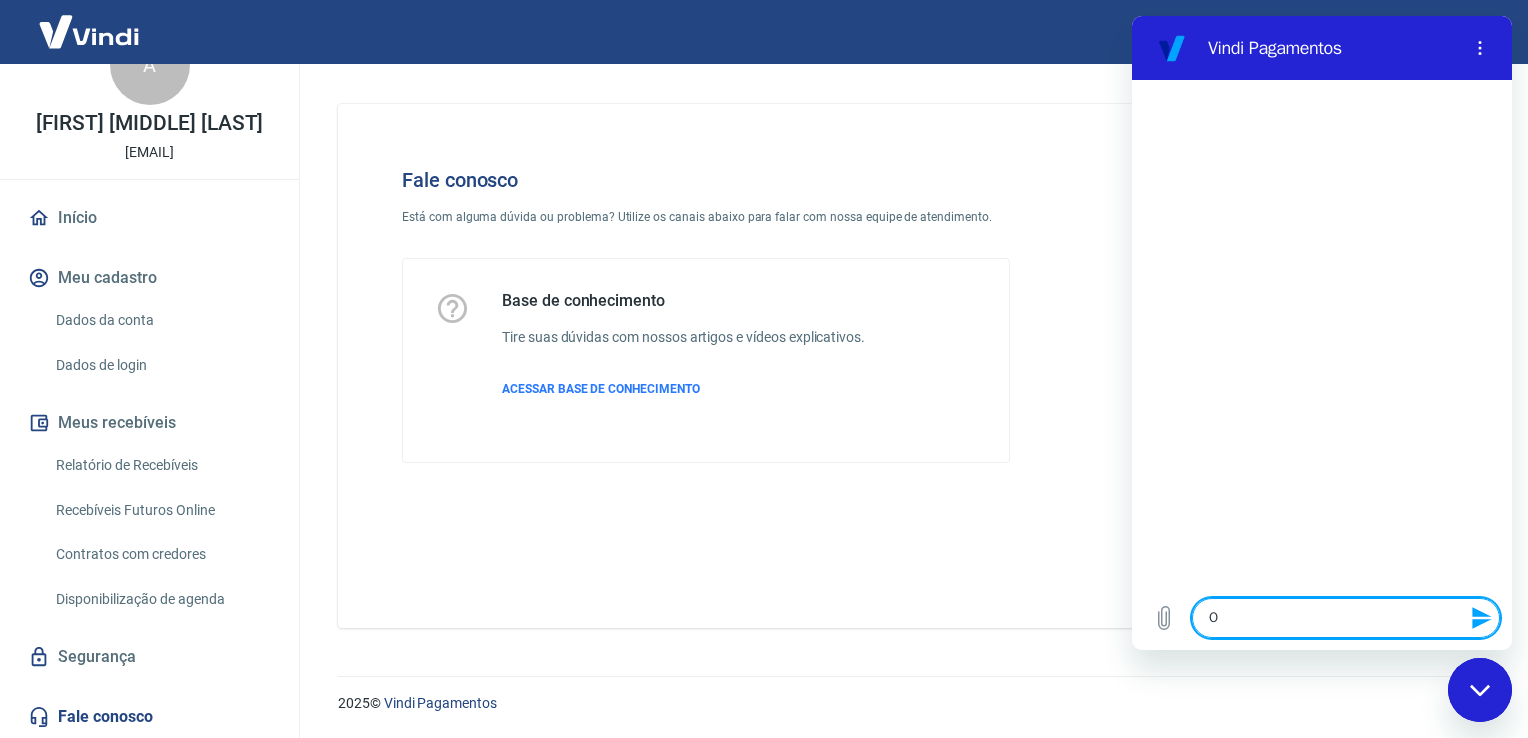 type on "Ol" 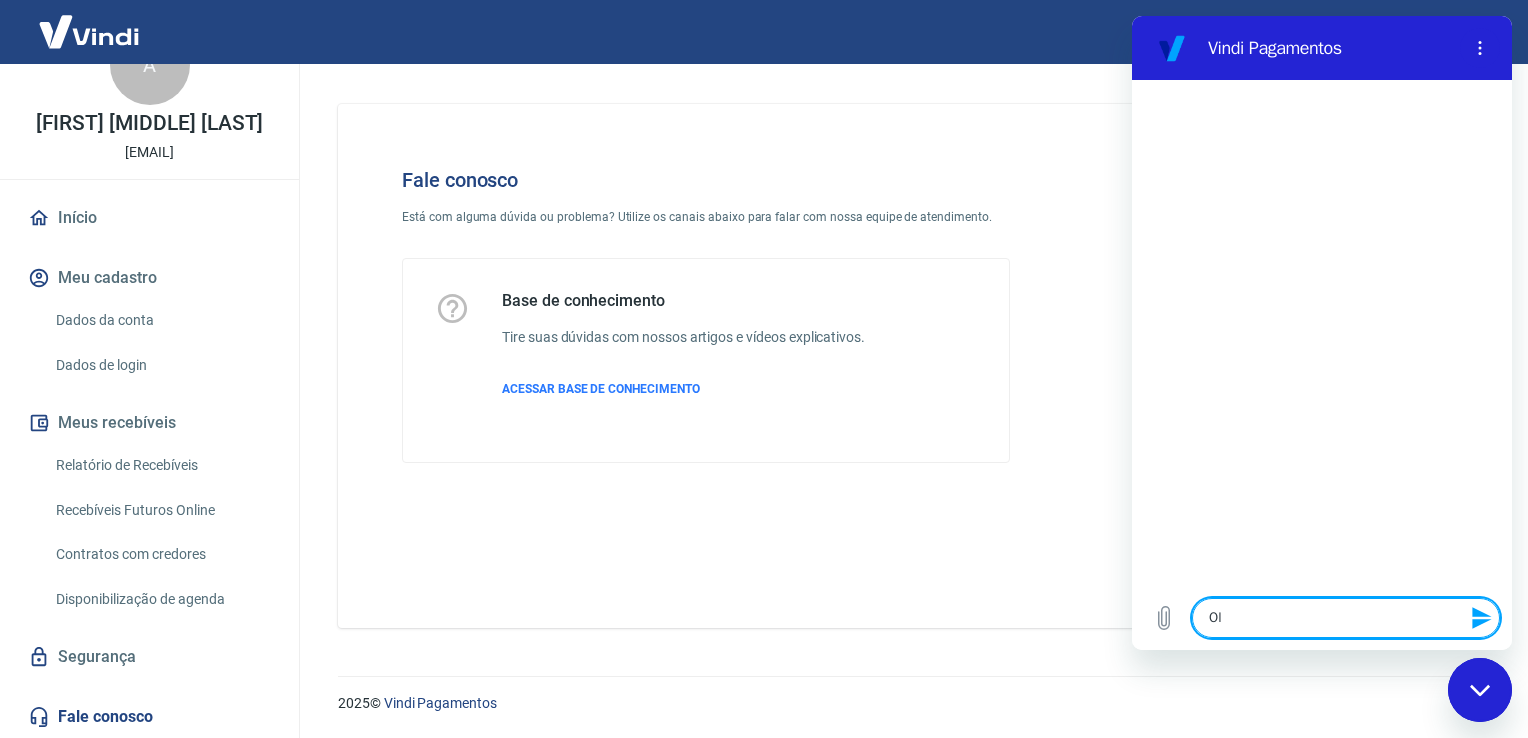 type on "Ola" 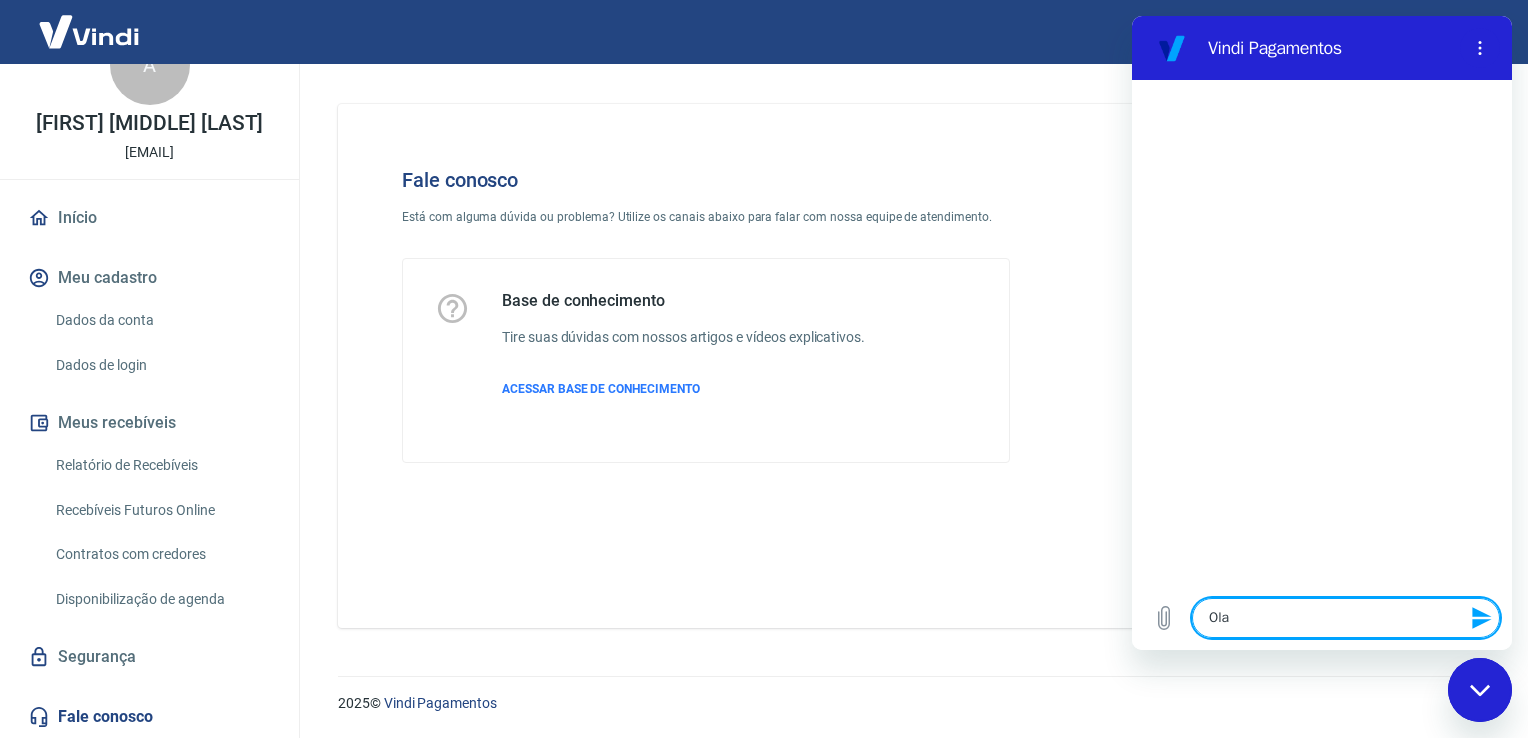 type 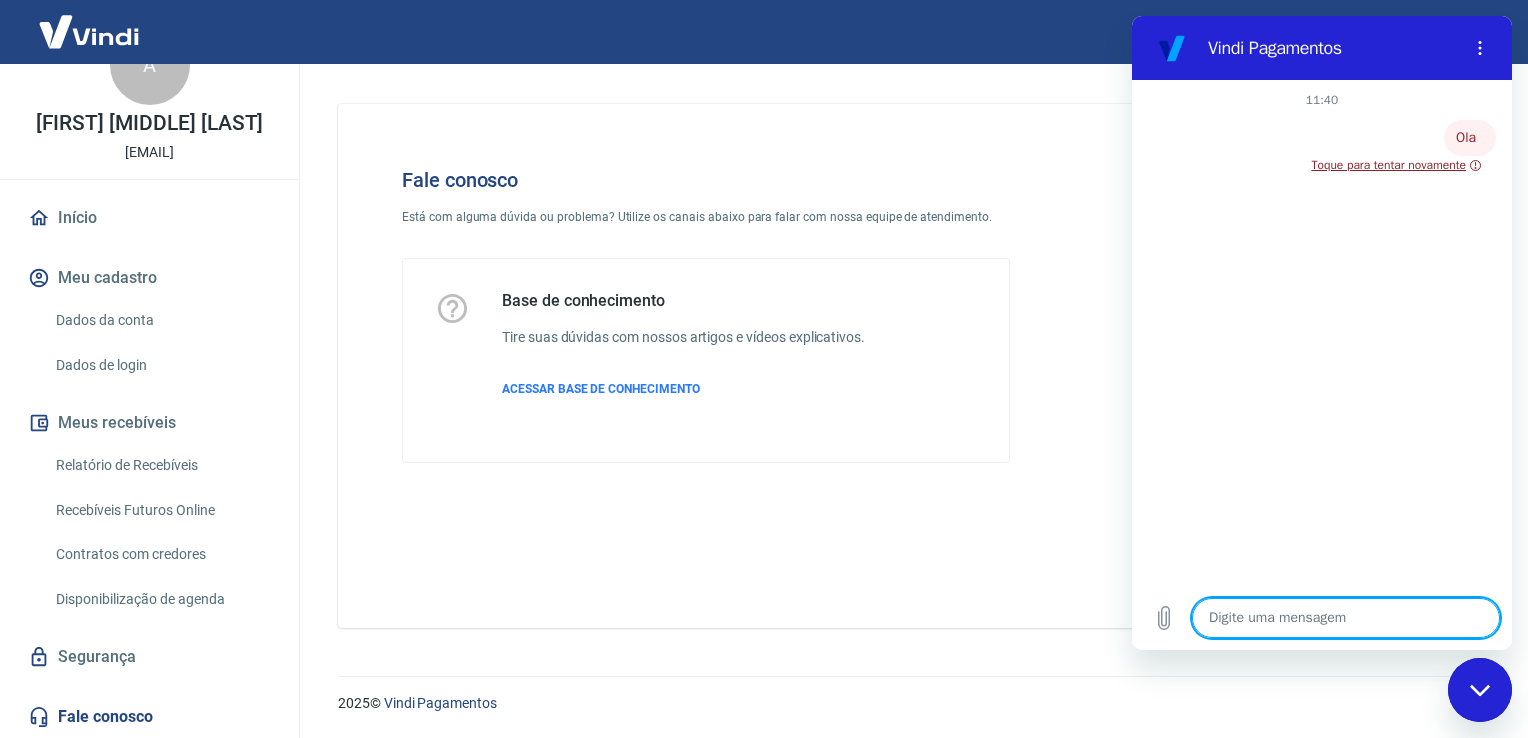 click on "Toque para tentar novamente" at bounding box center (1397, 165) 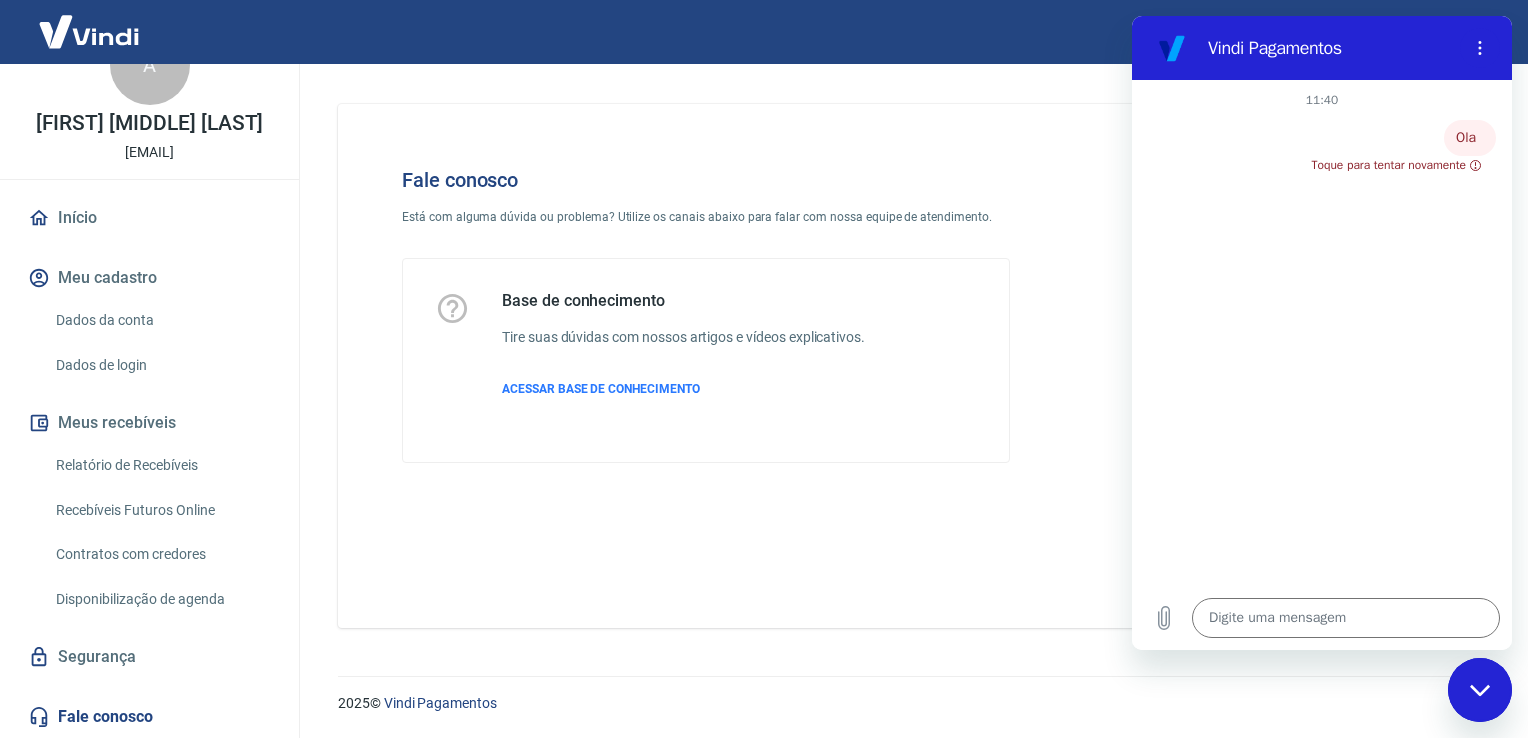 click on "Contratos com credores" at bounding box center (161, 554) 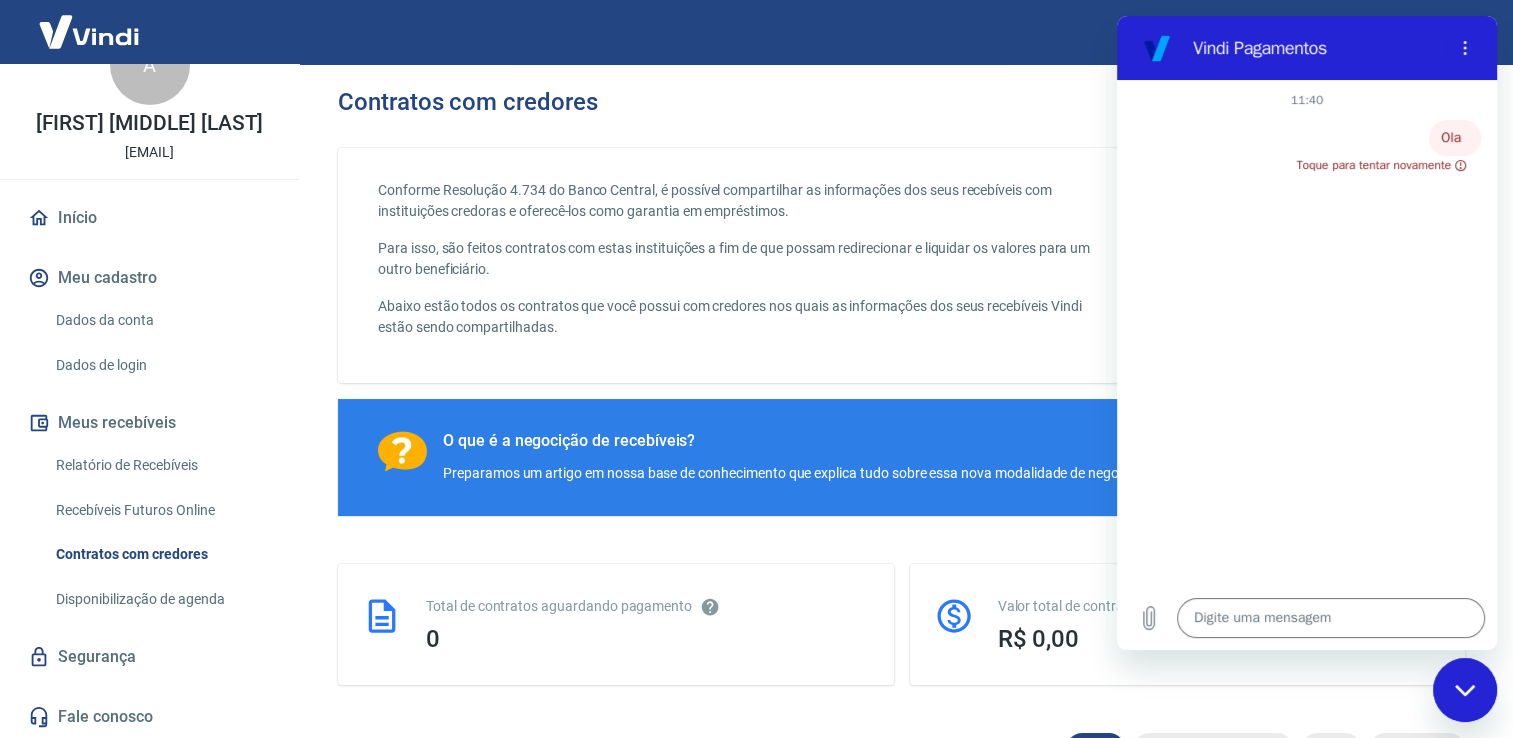 click on "Conforme Resolução 4.734 do Banco Central, é possível compartilhar as informações dos seus recebíveis com instituições credoras e oferecê-los como garantia em empréstimos. Para isso, são feitos contratos com estas instituições a fim de que possam redirecionar e liquidar os valores para um outro beneficiário. Abaixo estão todos os contratos que você possui com credores nos quais as informações dos seus recebíveis Vindi estão sendo compartilhadas." at bounding box center (901, 265) 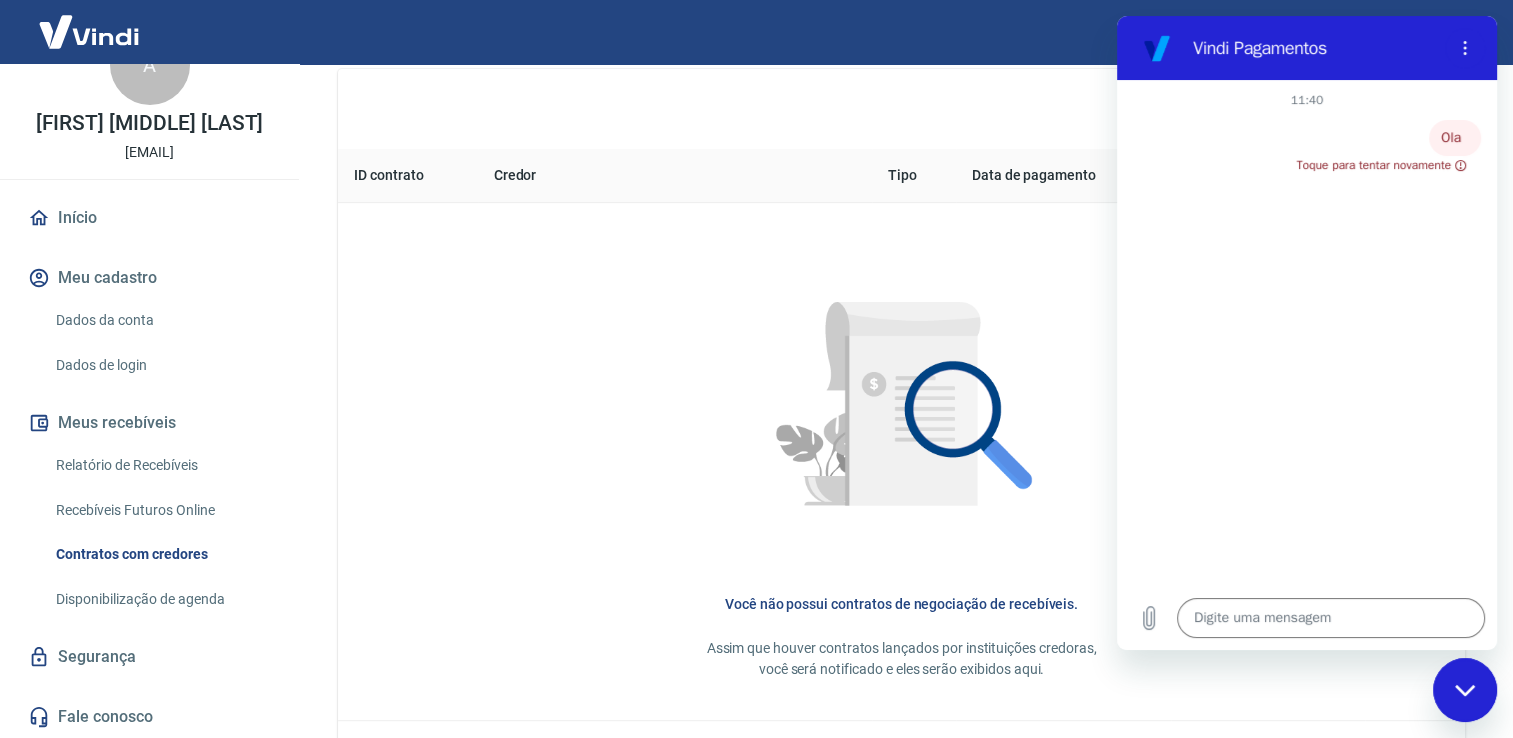 scroll, scrollTop: 888, scrollLeft: 0, axis: vertical 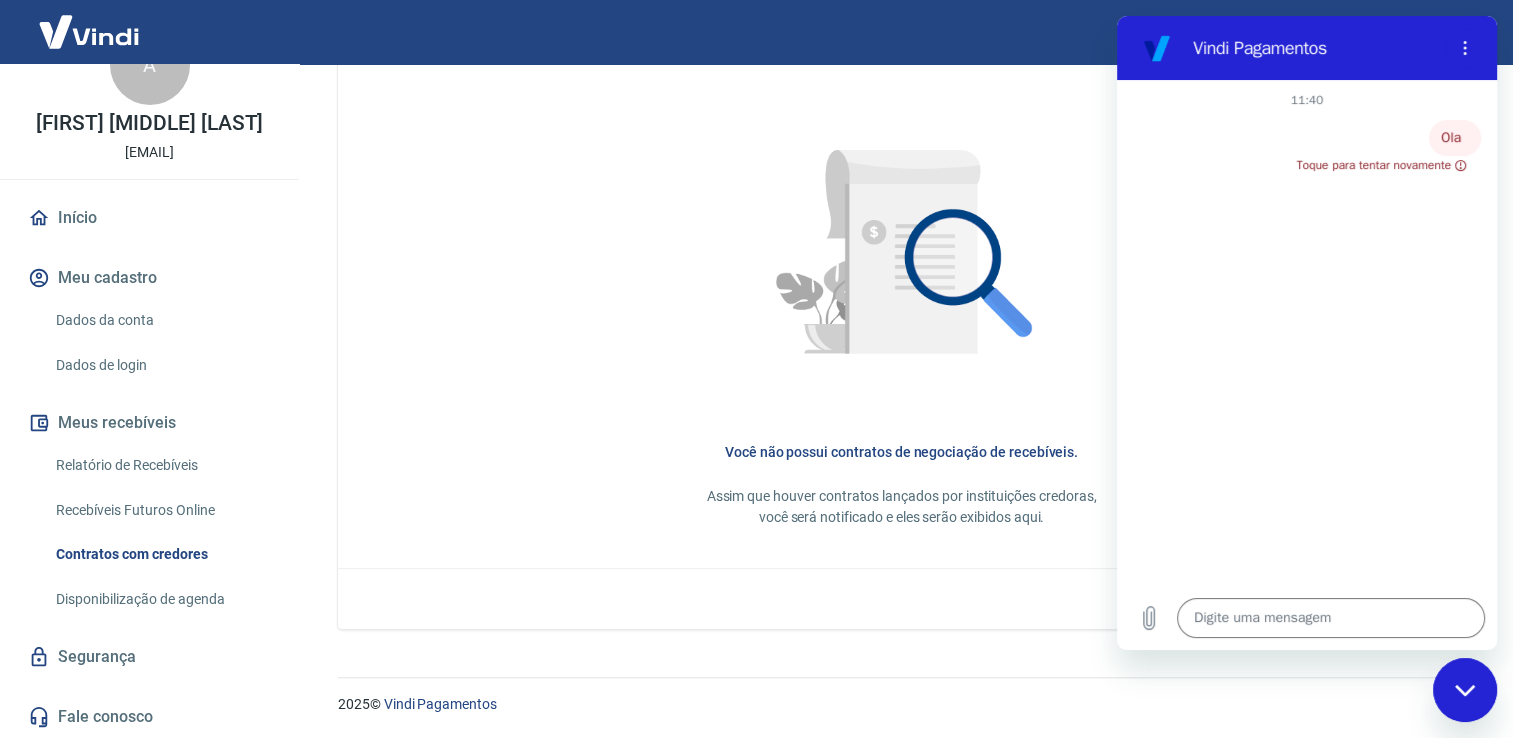 click on "Recebíveis Futuros Online" at bounding box center [161, 510] 